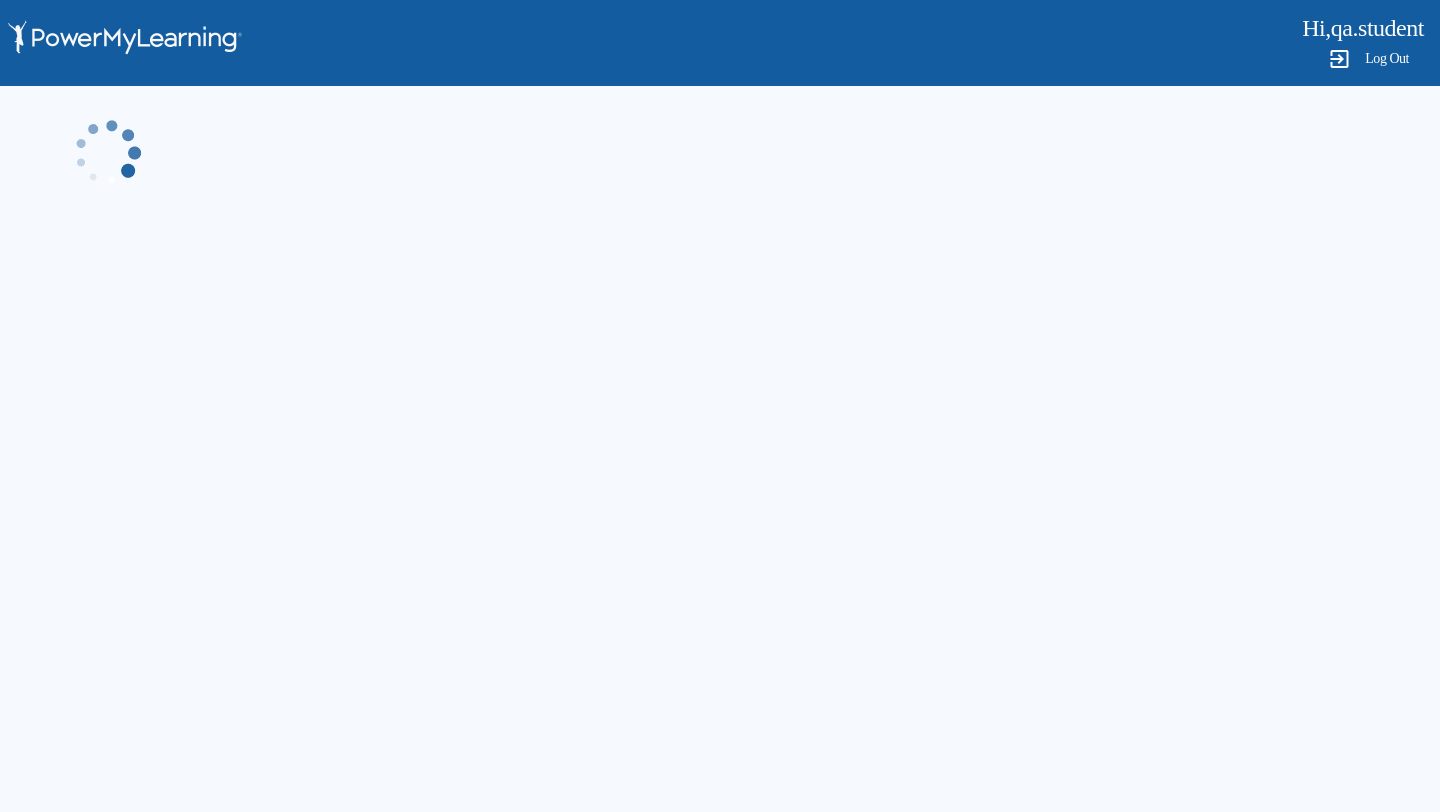scroll, scrollTop: 0, scrollLeft: 0, axis: both 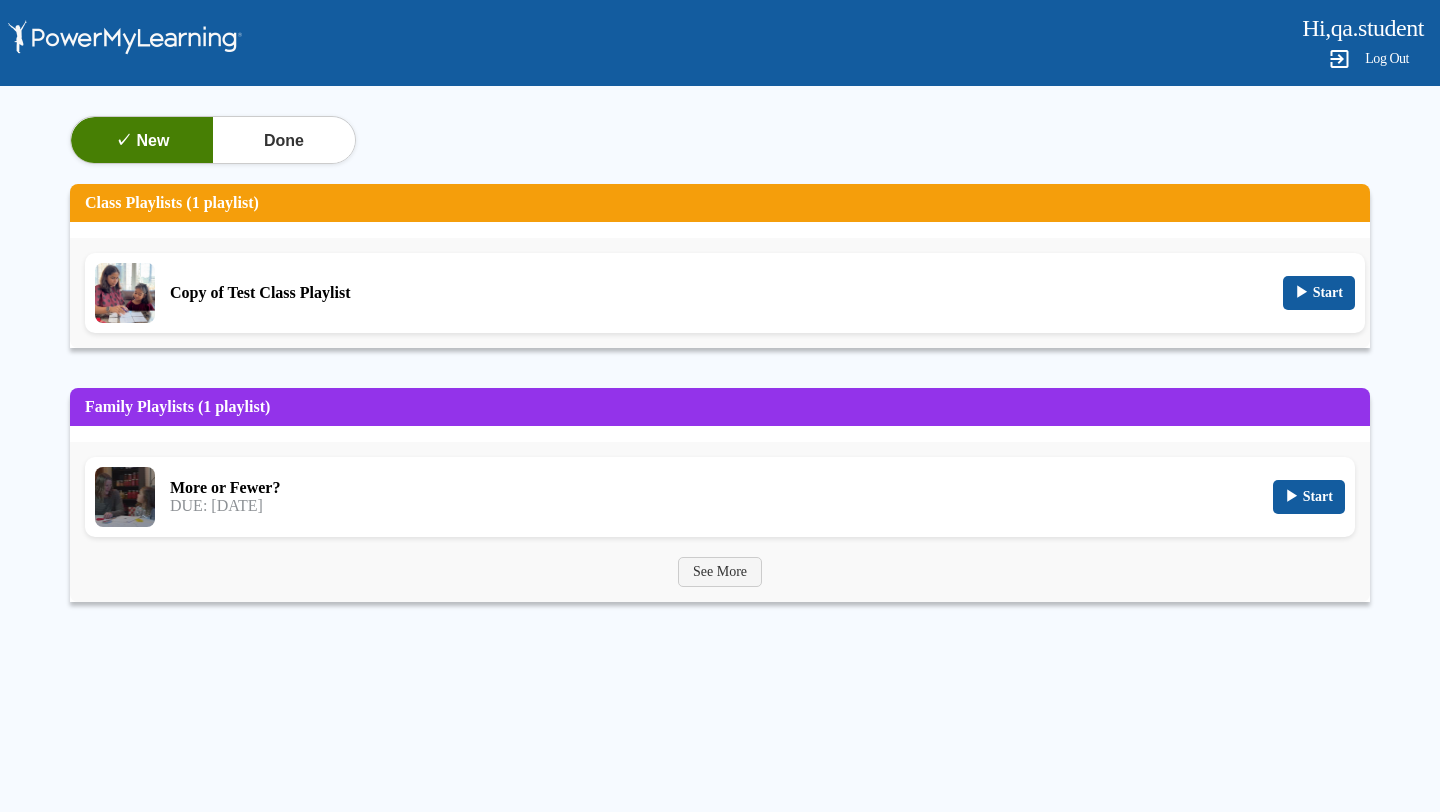 click on "Log Out" at bounding box center [1387, 59] 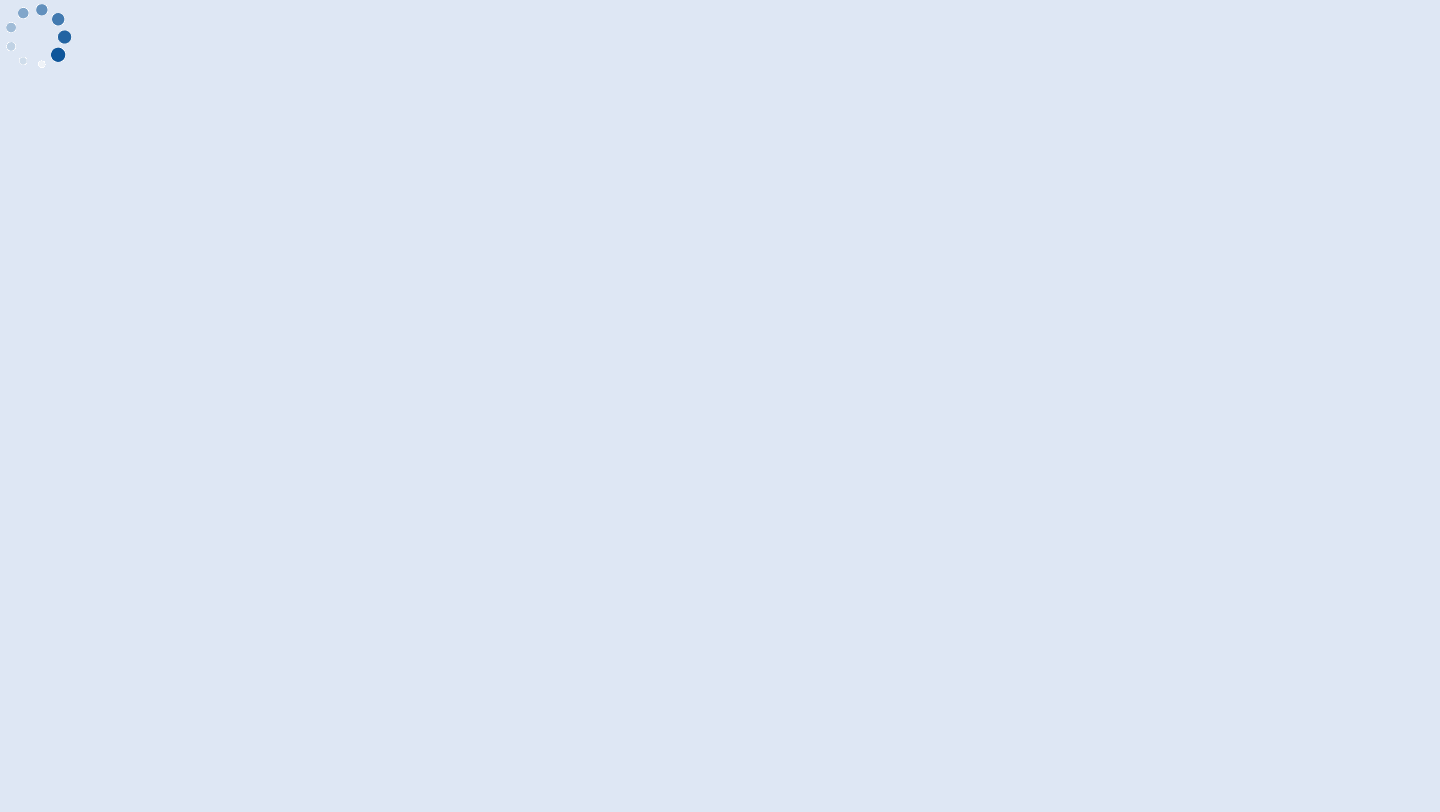 scroll, scrollTop: 0, scrollLeft: 0, axis: both 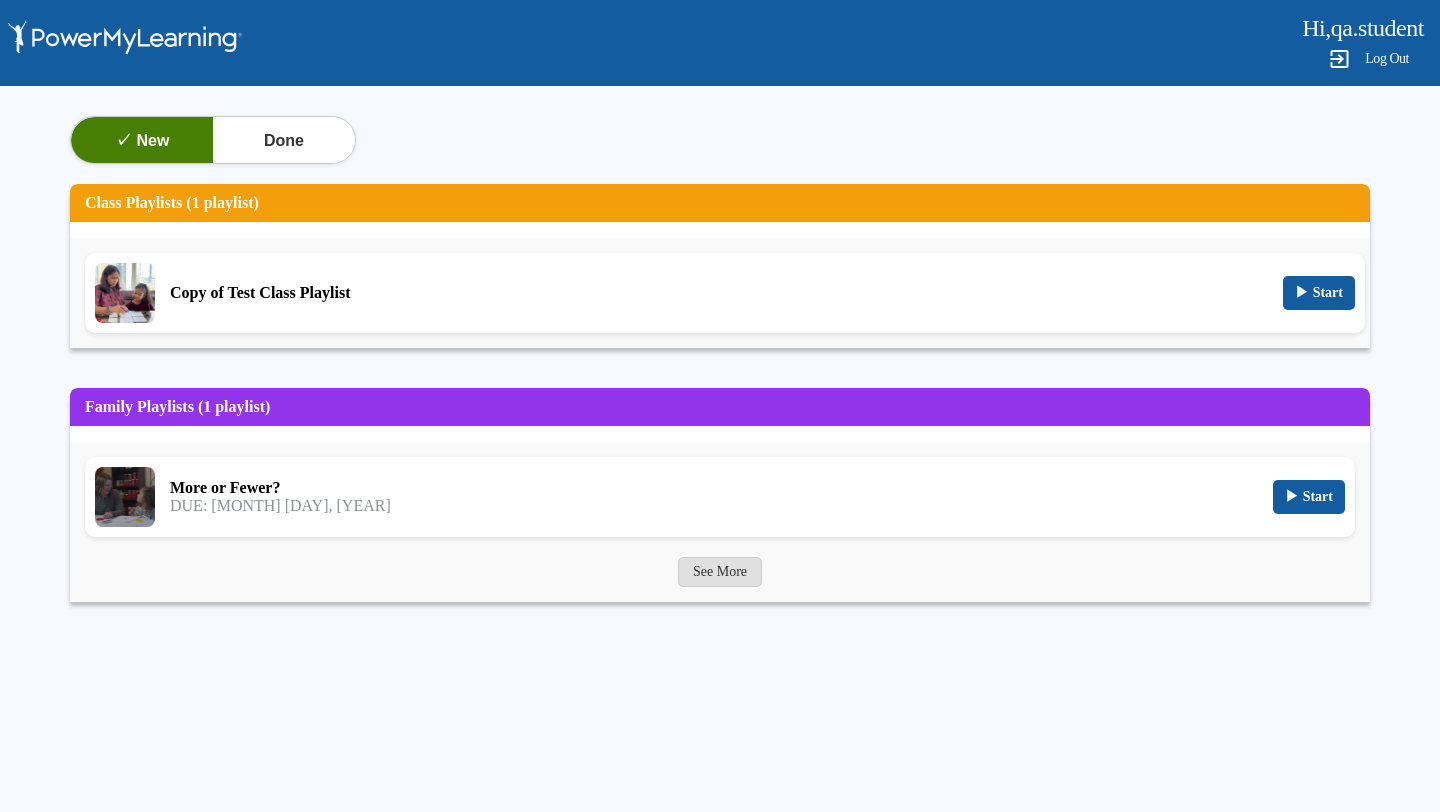 click on "See More" at bounding box center (720, 572) 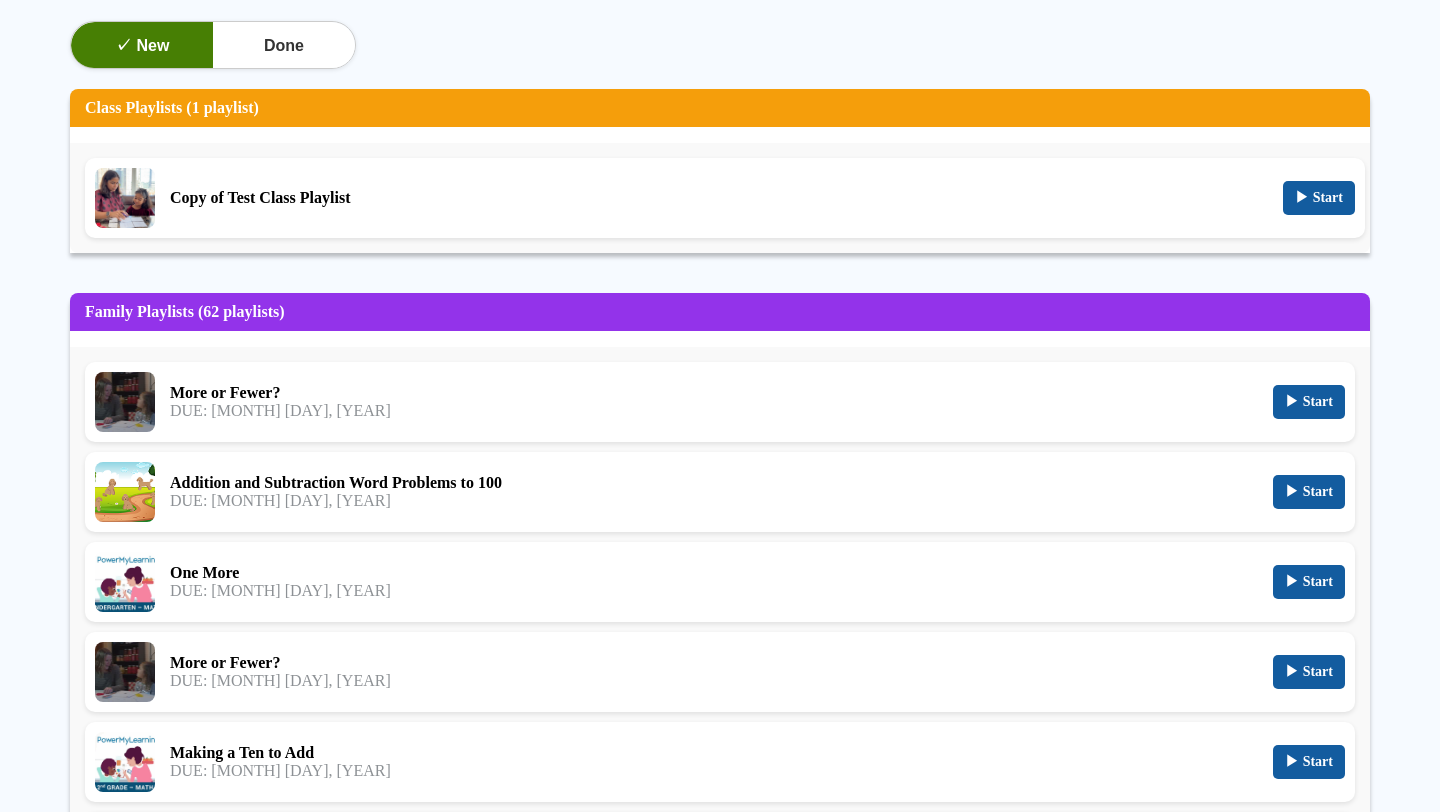 scroll, scrollTop: 0, scrollLeft: 0, axis: both 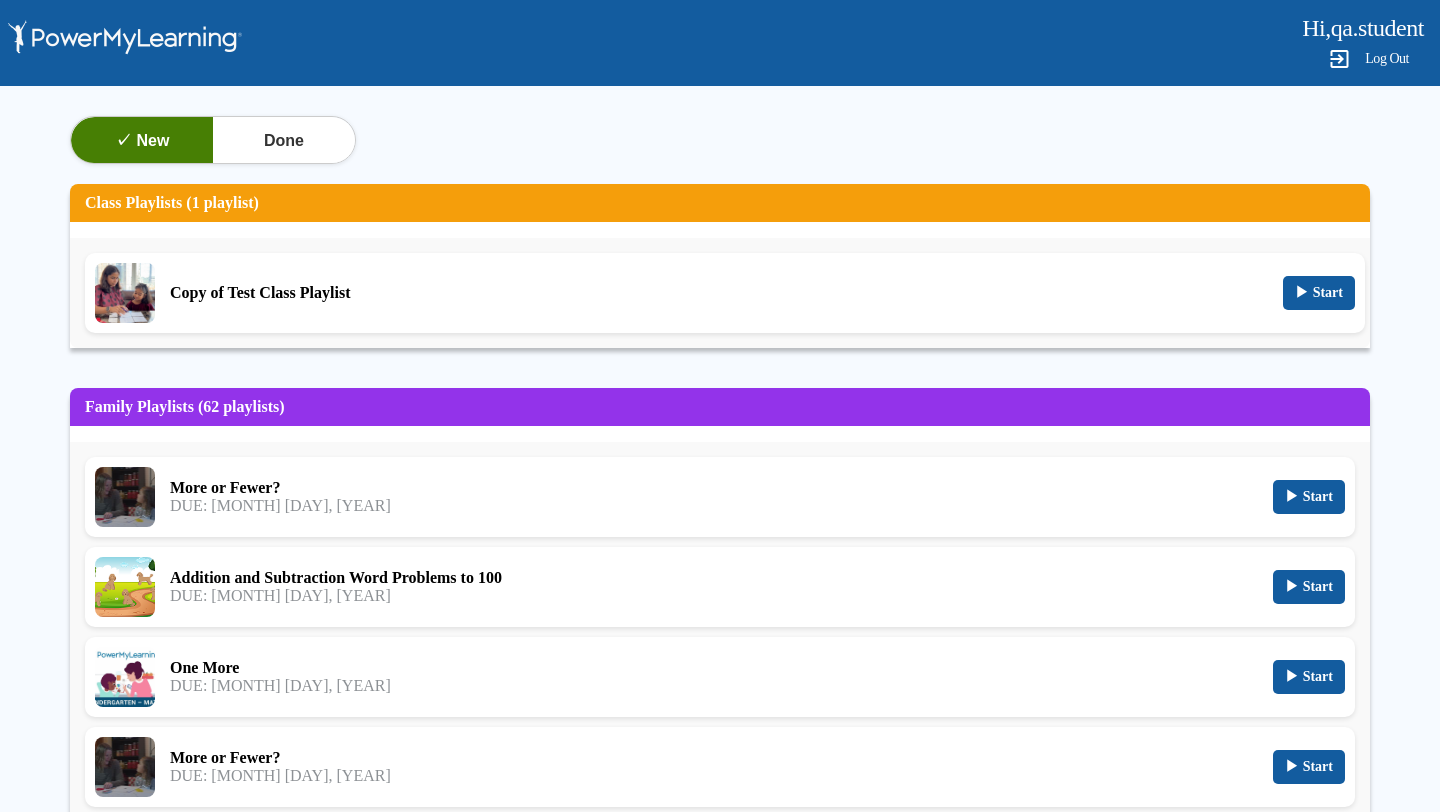 click on "Copy of Test Class Playlist" at bounding box center [719, 293] 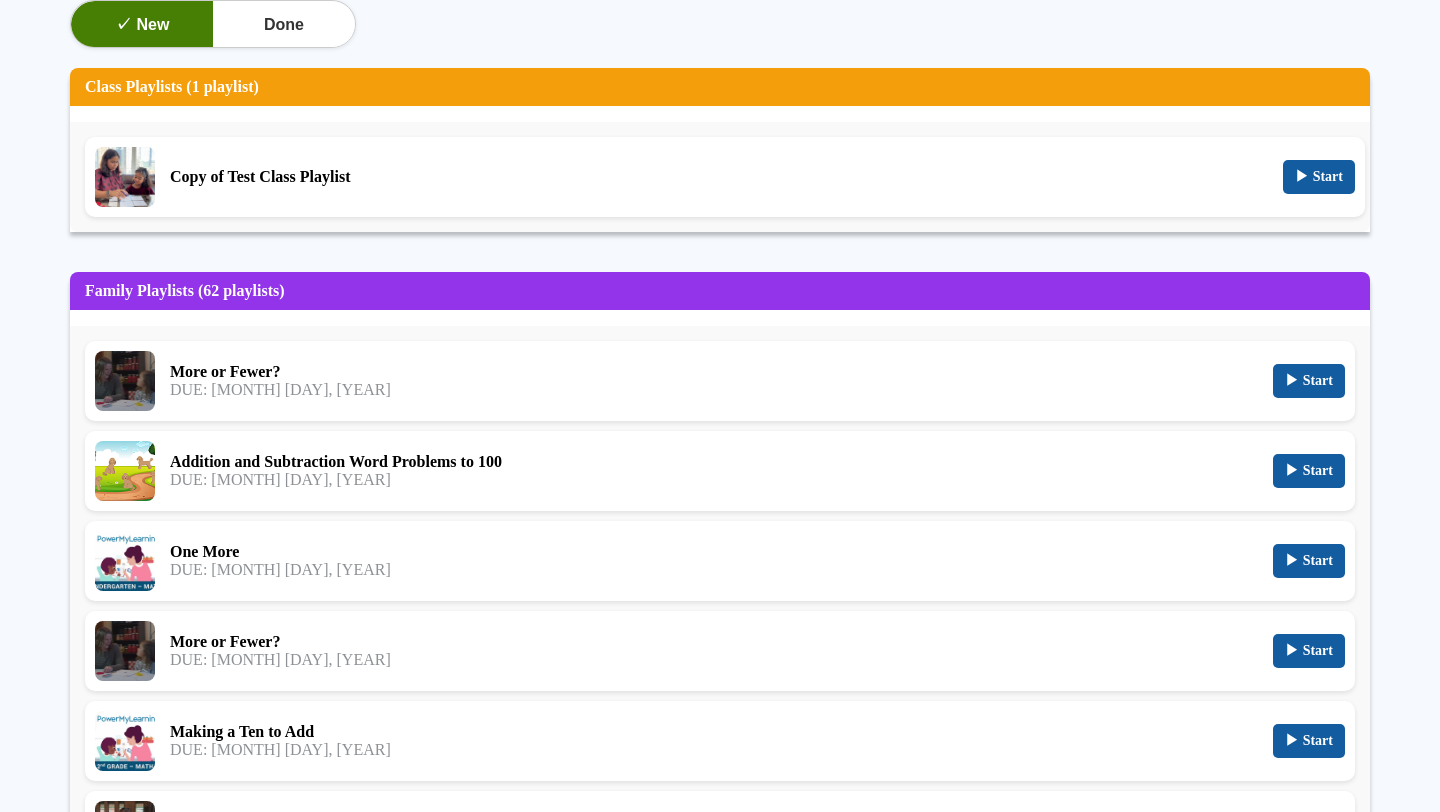 scroll, scrollTop: 125, scrollLeft: 0, axis: vertical 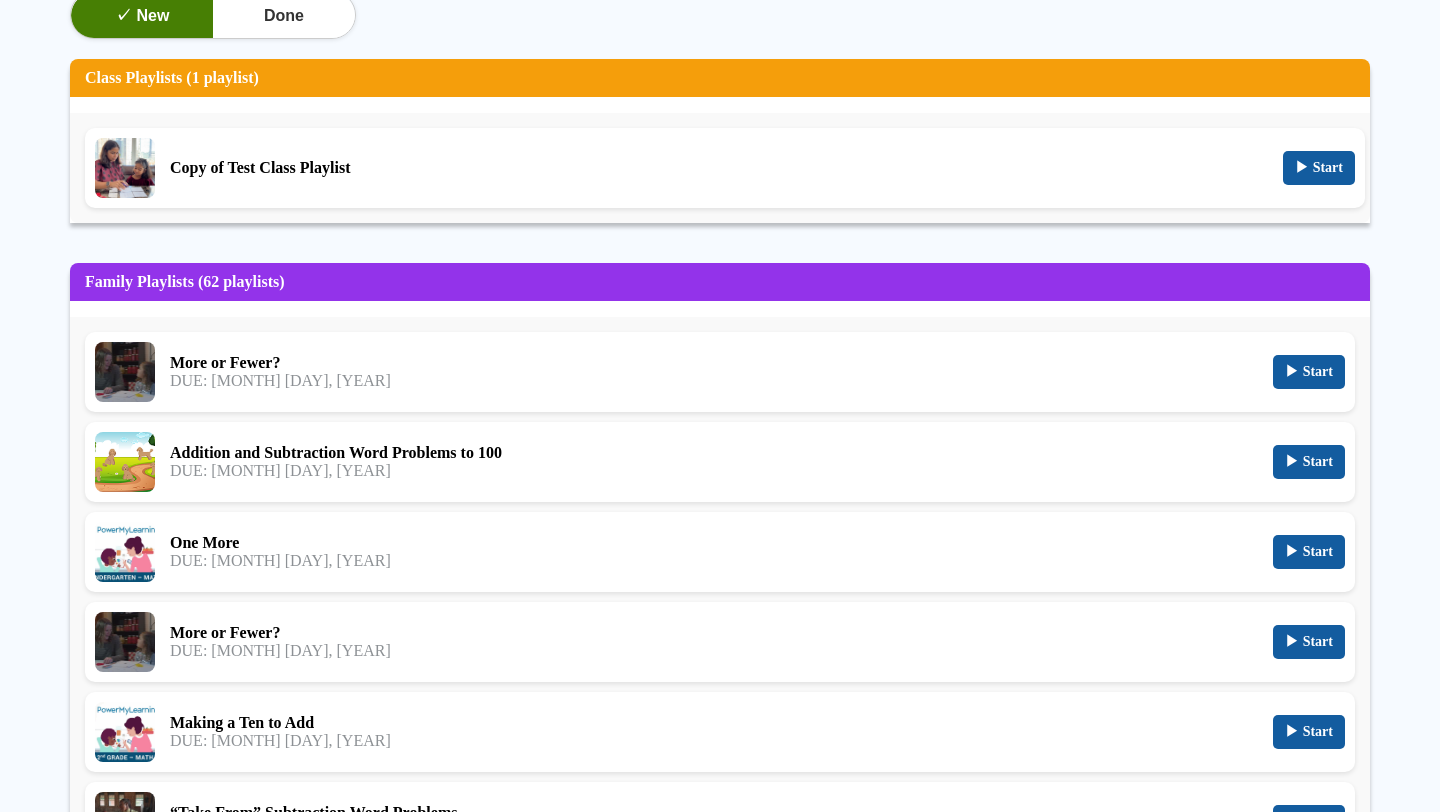 click at bounding box center (125, 168) 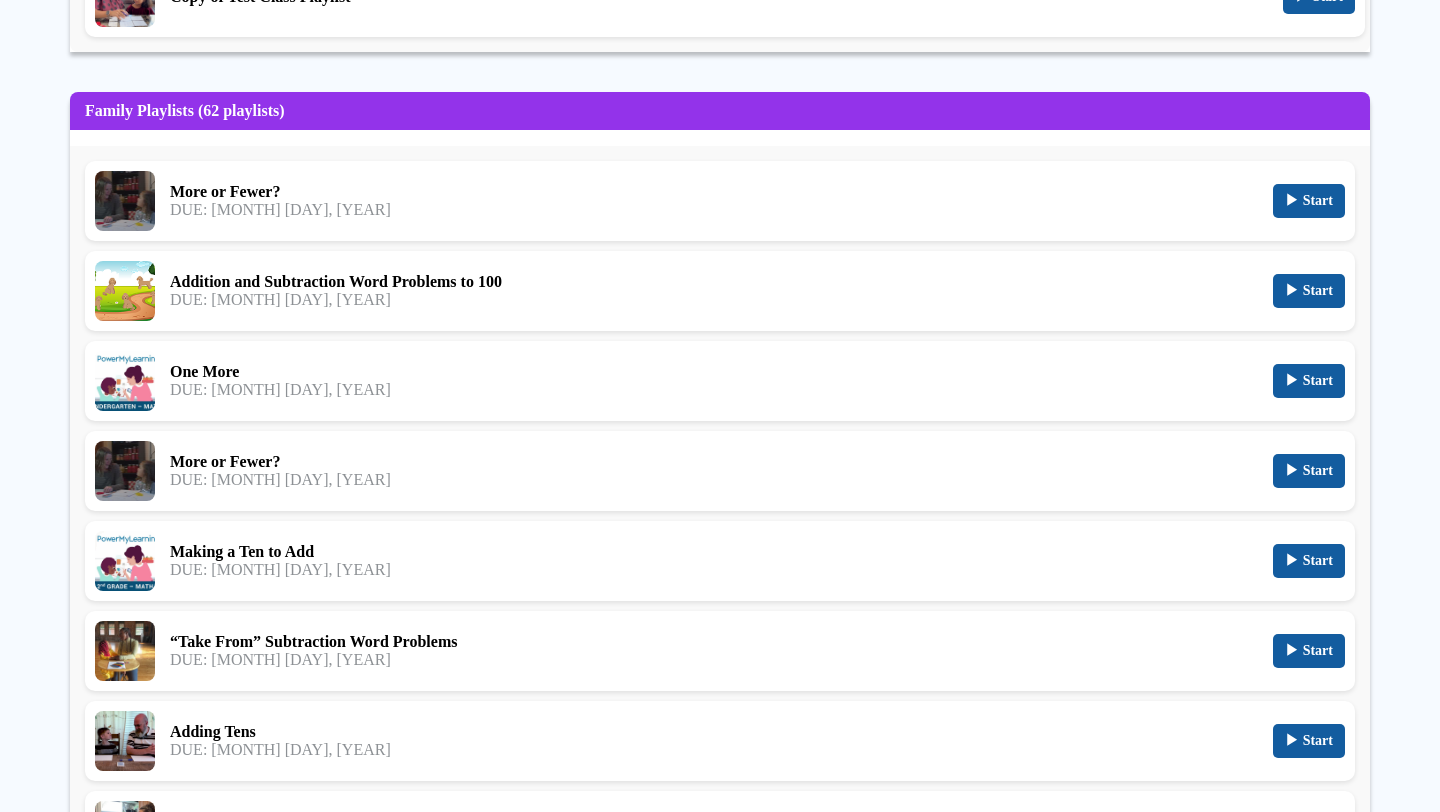scroll, scrollTop: 300, scrollLeft: 0, axis: vertical 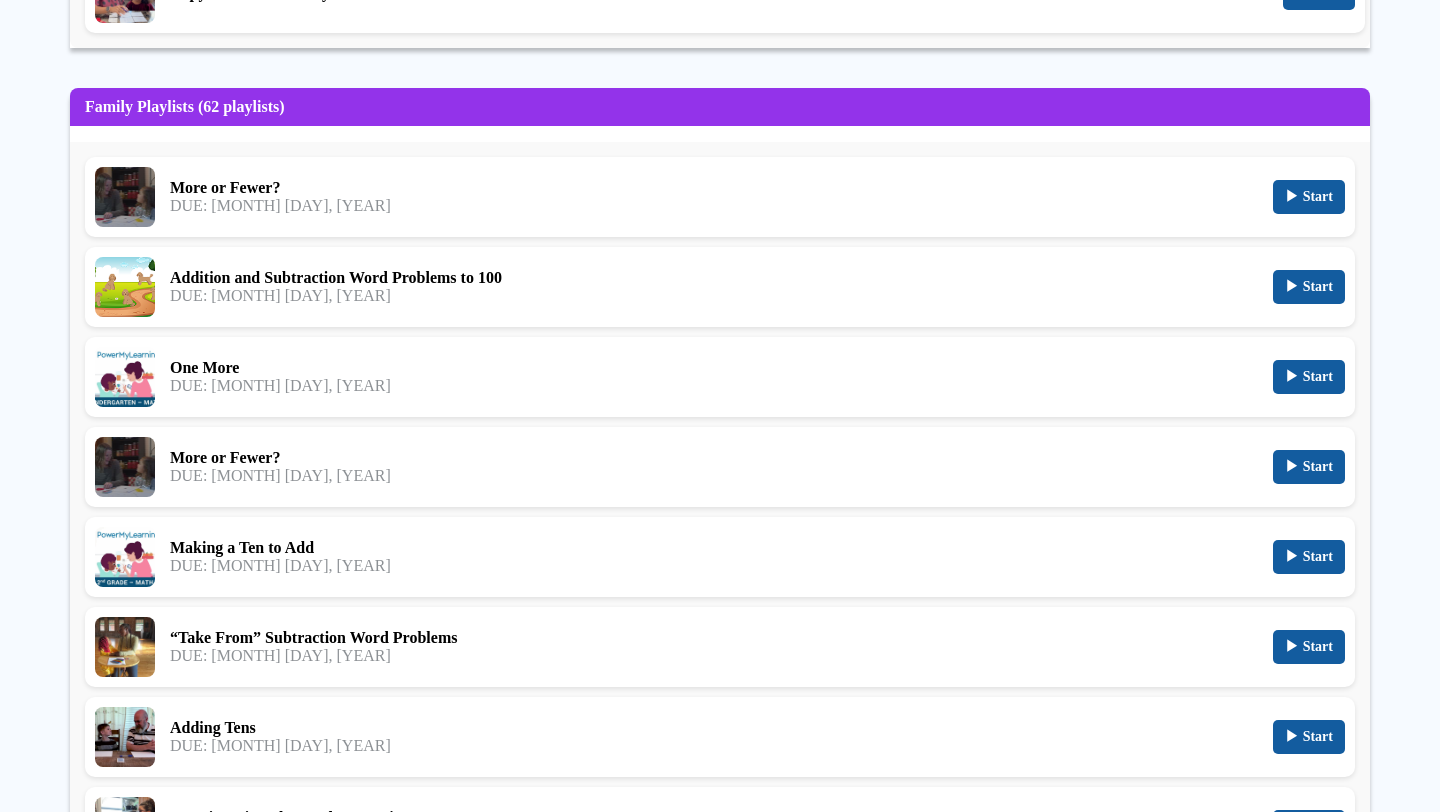 click on "▶ Start" at bounding box center (1309, 556) 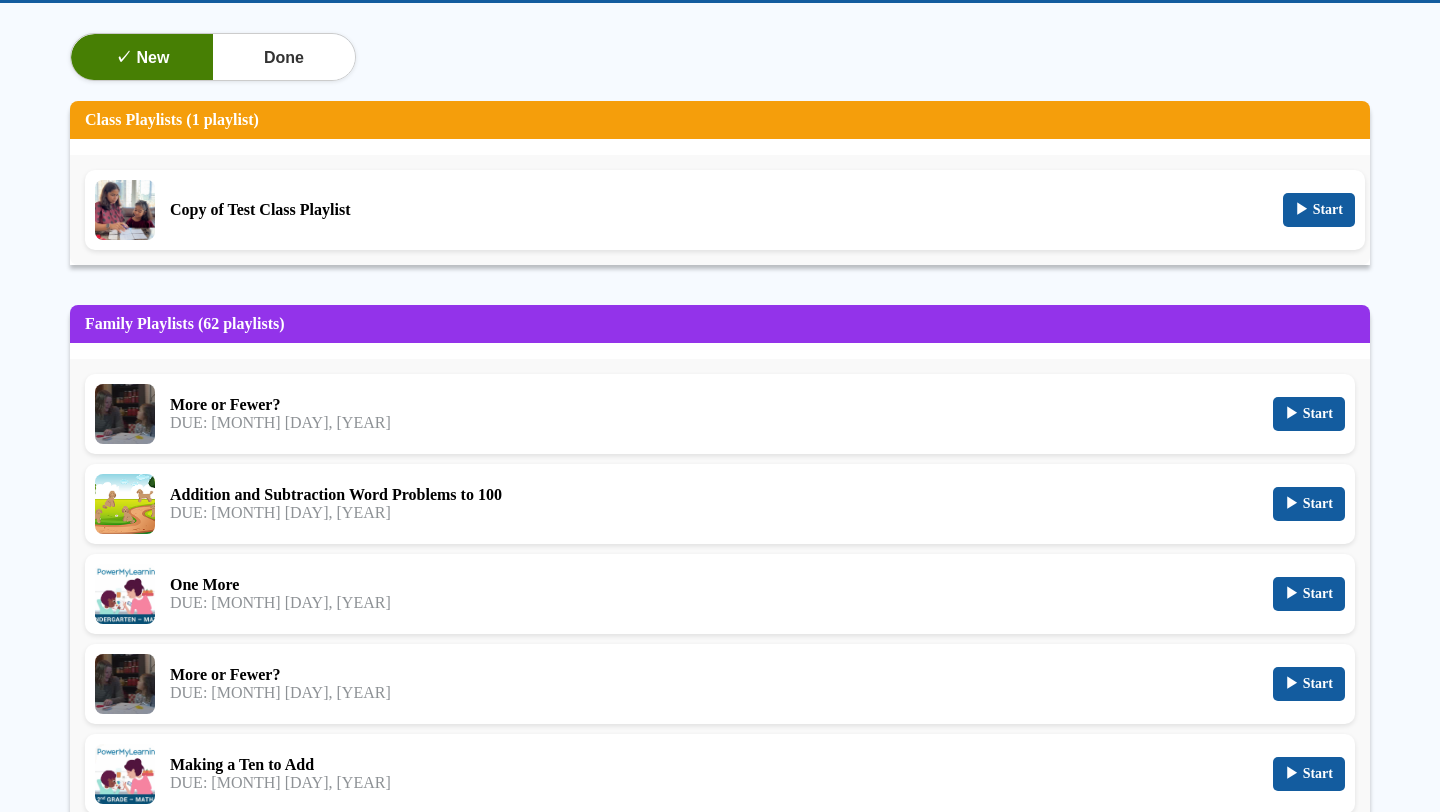 scroll, scrollTop: 0, scrollLeft: 0, axis: both 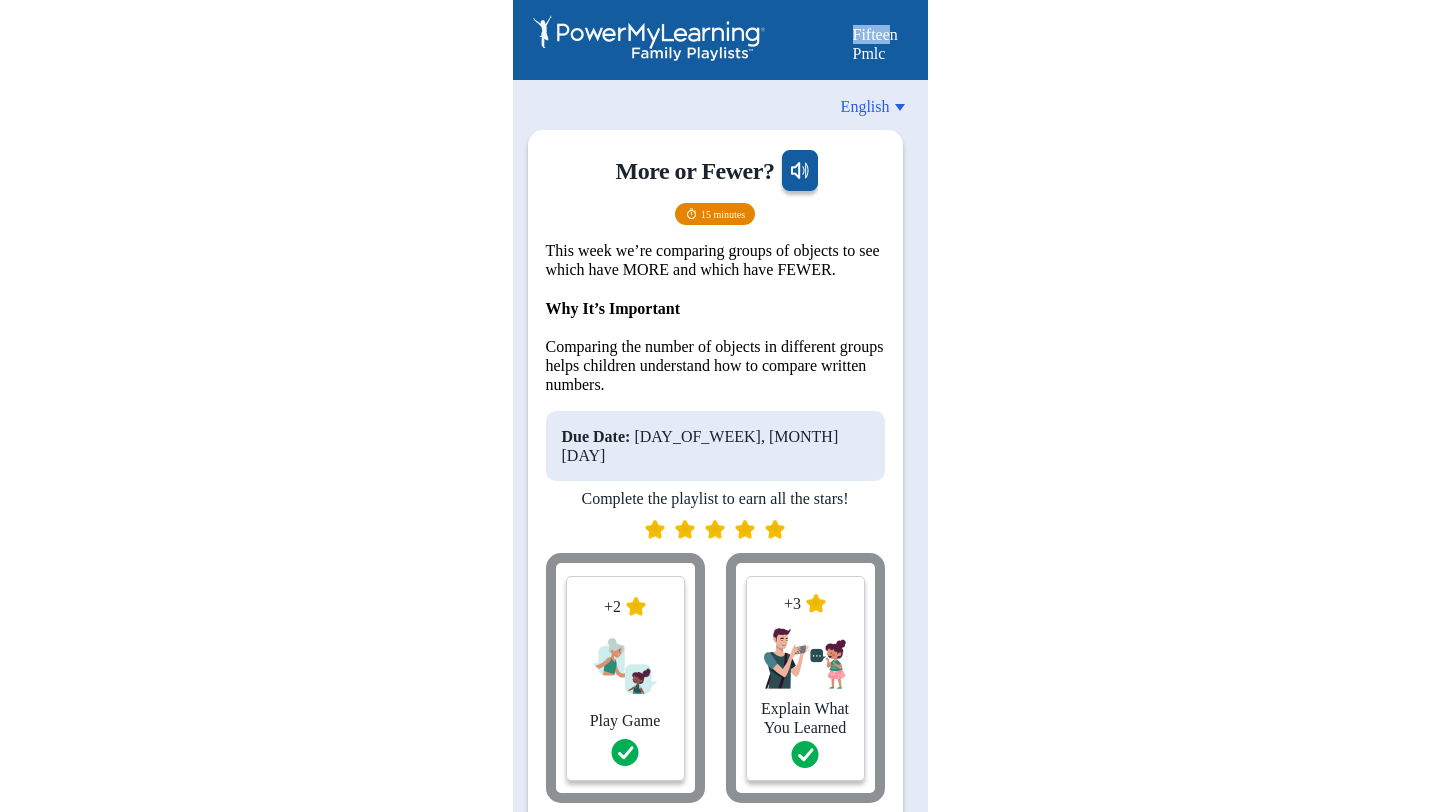 drag, startPoint x: 892, startPoint y: 32, endPoint x: 839, endPoint y: 32, distance: 53 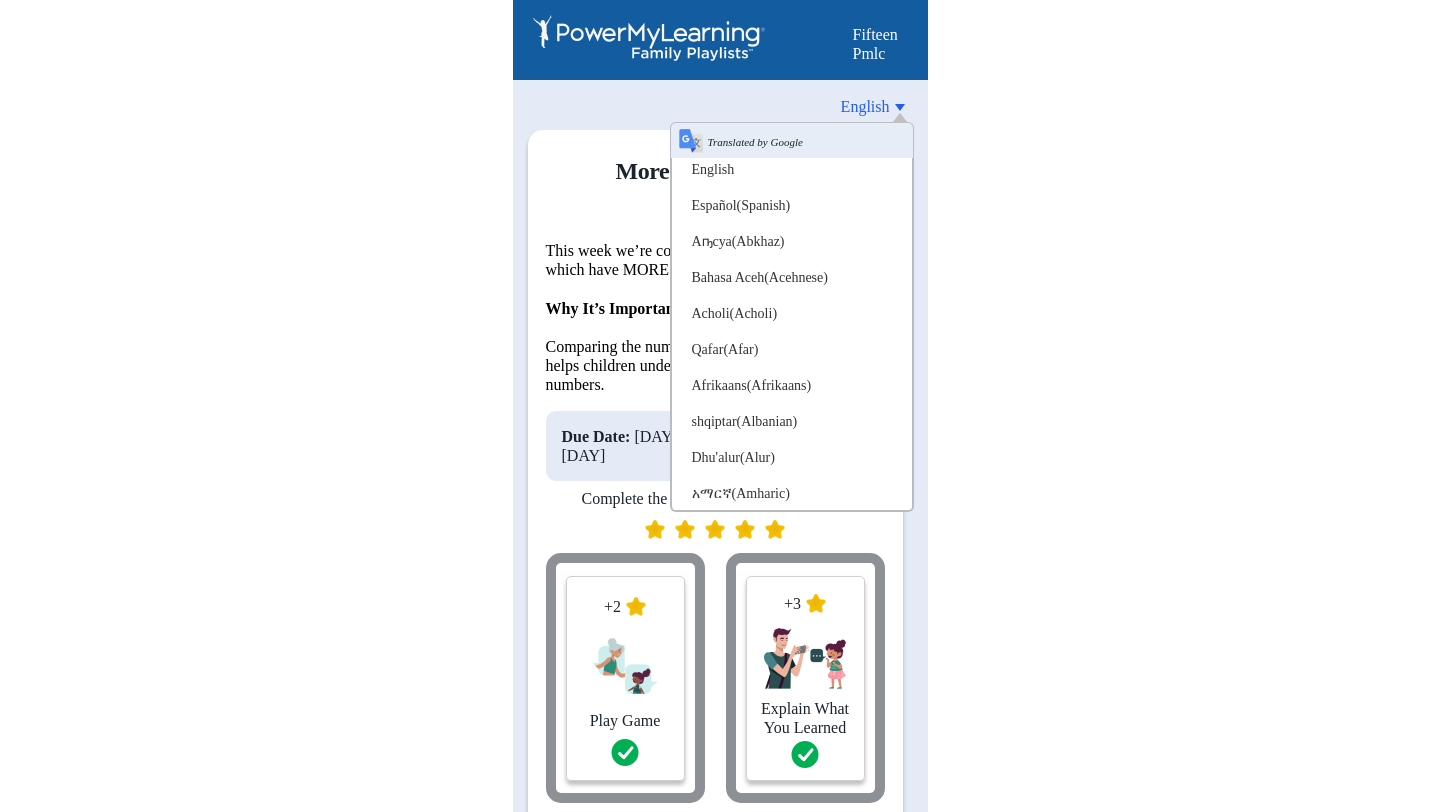 click on "Fifteen Pmlc English Translated by Google  English  Español  (Spanish) Аҧсуа  (Abkhaz) Bahasa Aceh  (Acehnese) Acholi  (Acholi) Qafar  (Afar) Afrikaans  (Afrikaans) shqiptar  (Albanian) Dhu'alur  (Alur) አማርኛ  (Amharic) عربي  (Arabic) العربية  (Arabic) հայերեն  (Armenian) অসমীয়া  (Assamese) авар мацӏ  (Avar) अवधी  (Awadhi) Aymara  (Aymara) Azərbaycan  (Azerbaijani) Basa Bali  (Balinese) بلوچی  (Baluchi) Bamanankan  (Bambara) Wawle  (Baoulé) Башҡорт  (Bashkir) Euskal  (Basque) Batak Karo  (Batak Karo) Bahasa Simalungun  (Batak Simalungun) Batak Toba  (Batak Toba) беларускі  (Belarusian) Ichibemba  (Bemba) Icibengali  (Bengali) বাঙালি  (Bengali) Betawi  (Betawi) भोजपुरी  (Bhojpuri) Bikol  (Bikol) Bosanski  (Bosnian) brezhoneg  (Breton) български  (Bulgarian) Буряад  (Buryat) 廣州話  (Cantonese) Català  (Catalan) Cebuano  (Cebuano) Chamorro  (Chamorro) Нохчийн  (Chechen) Chichewa" at bounding box center (720, 449) 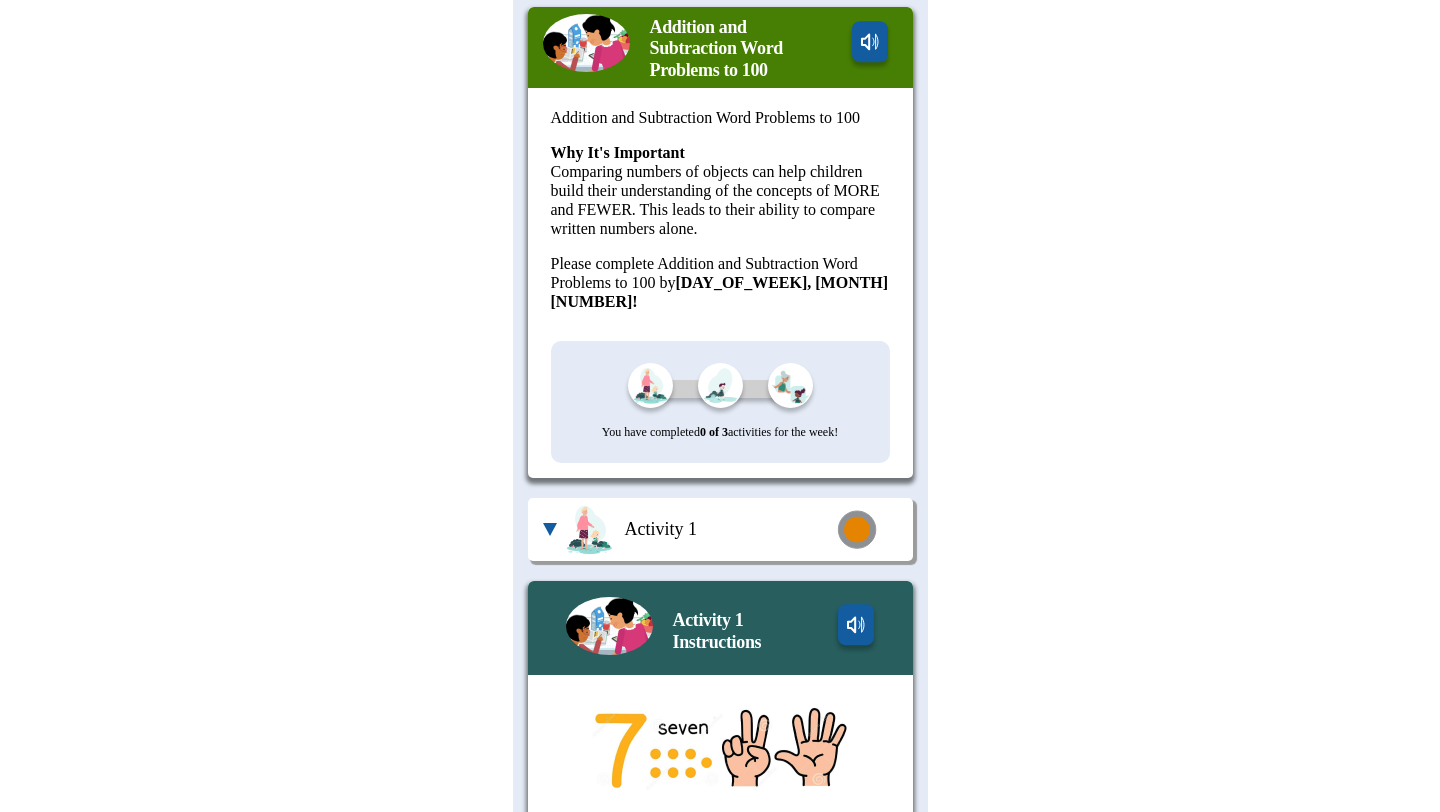 scroll, scrollTop: 0, scrollLeft: 0, axis: both 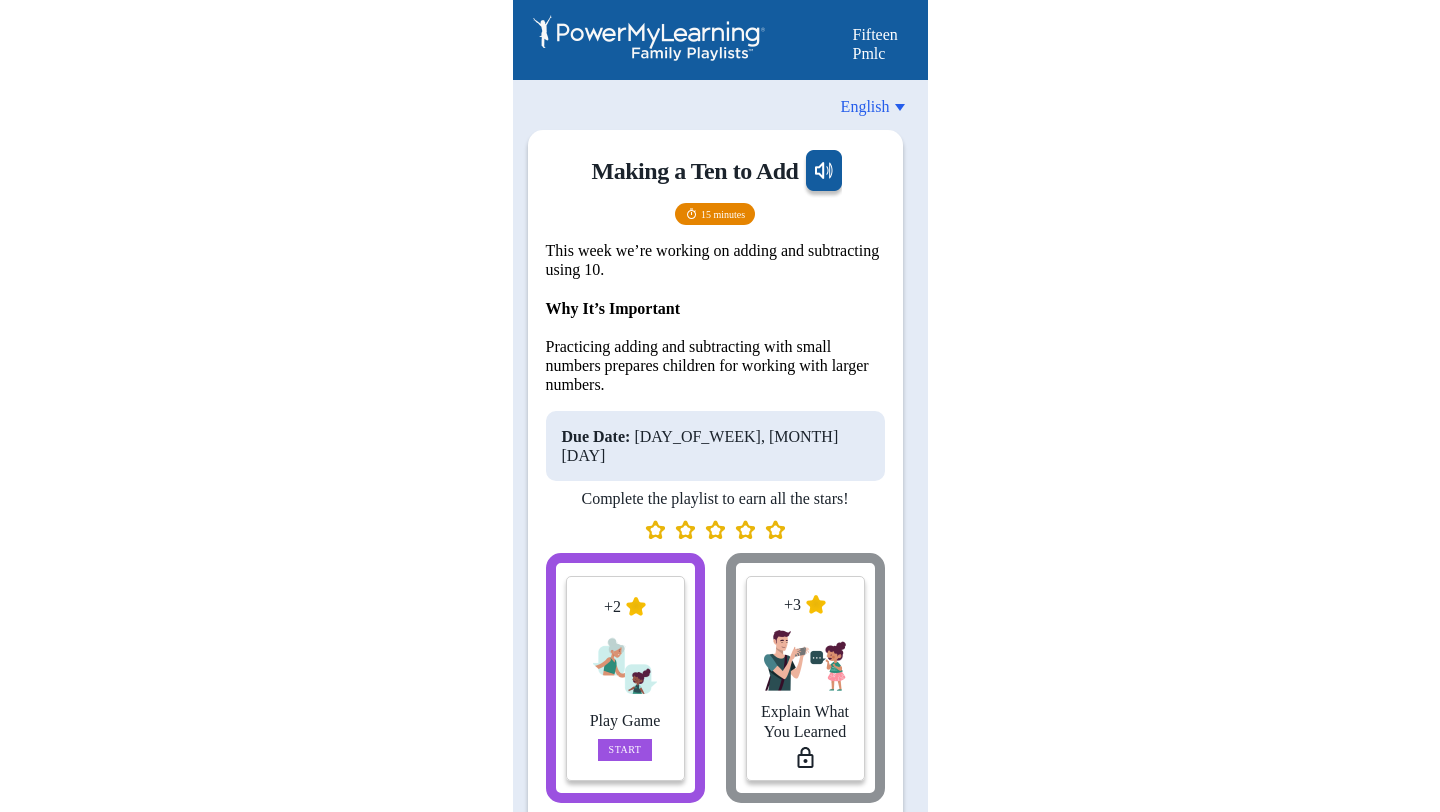 click at bounding box center [822, 174] 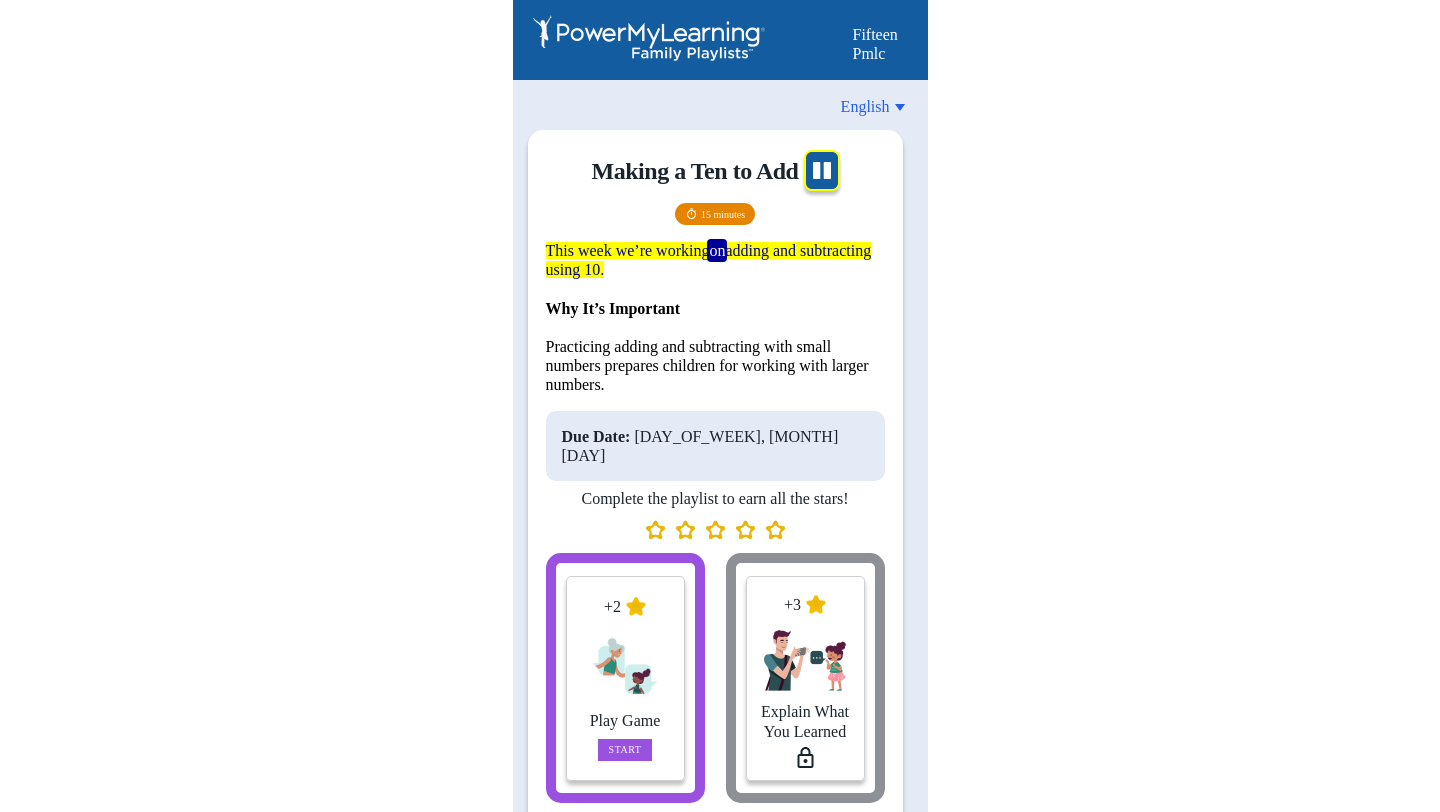click at bounding box center [822, 174] 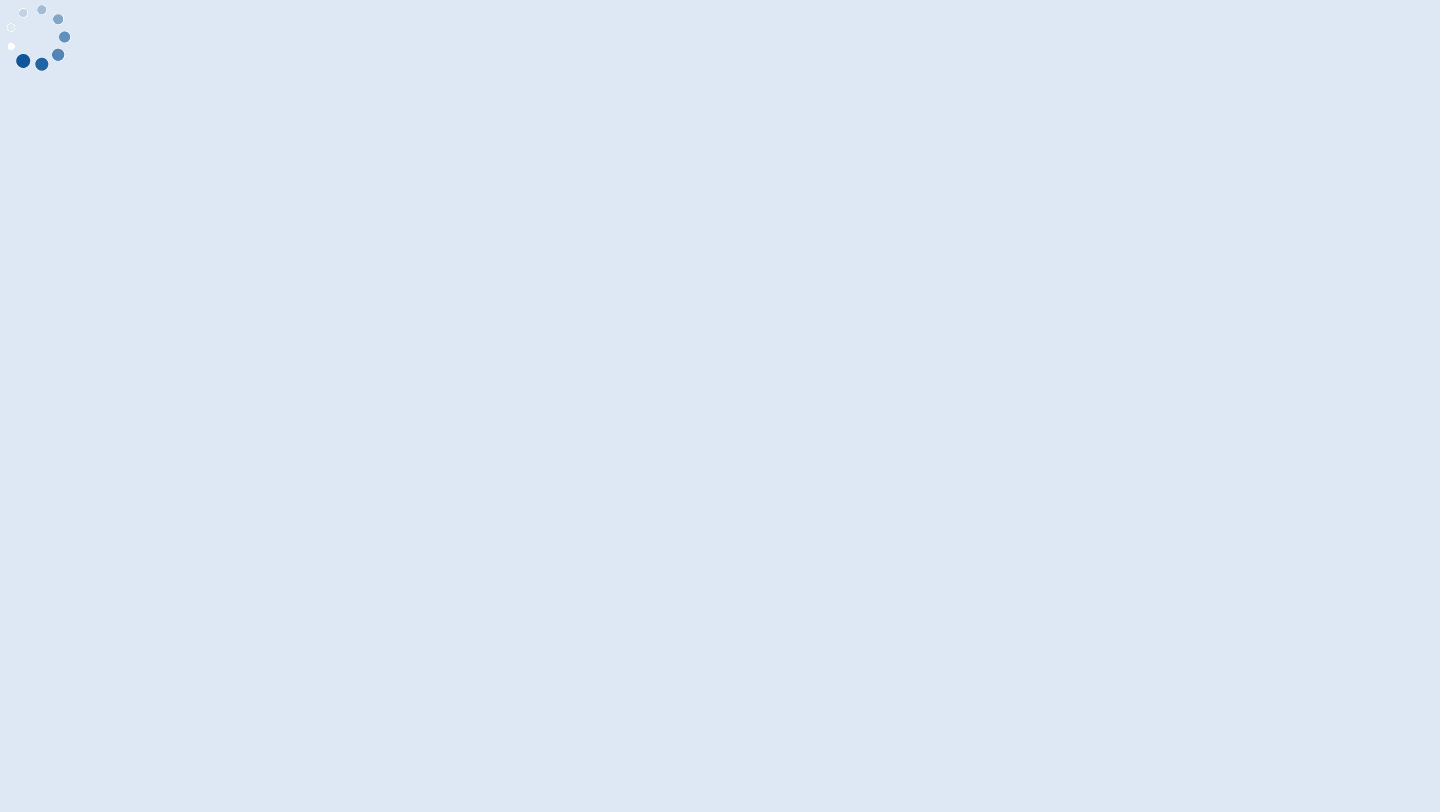 scroll, scrollTop: 0, scrollLeft: 0, axis: both 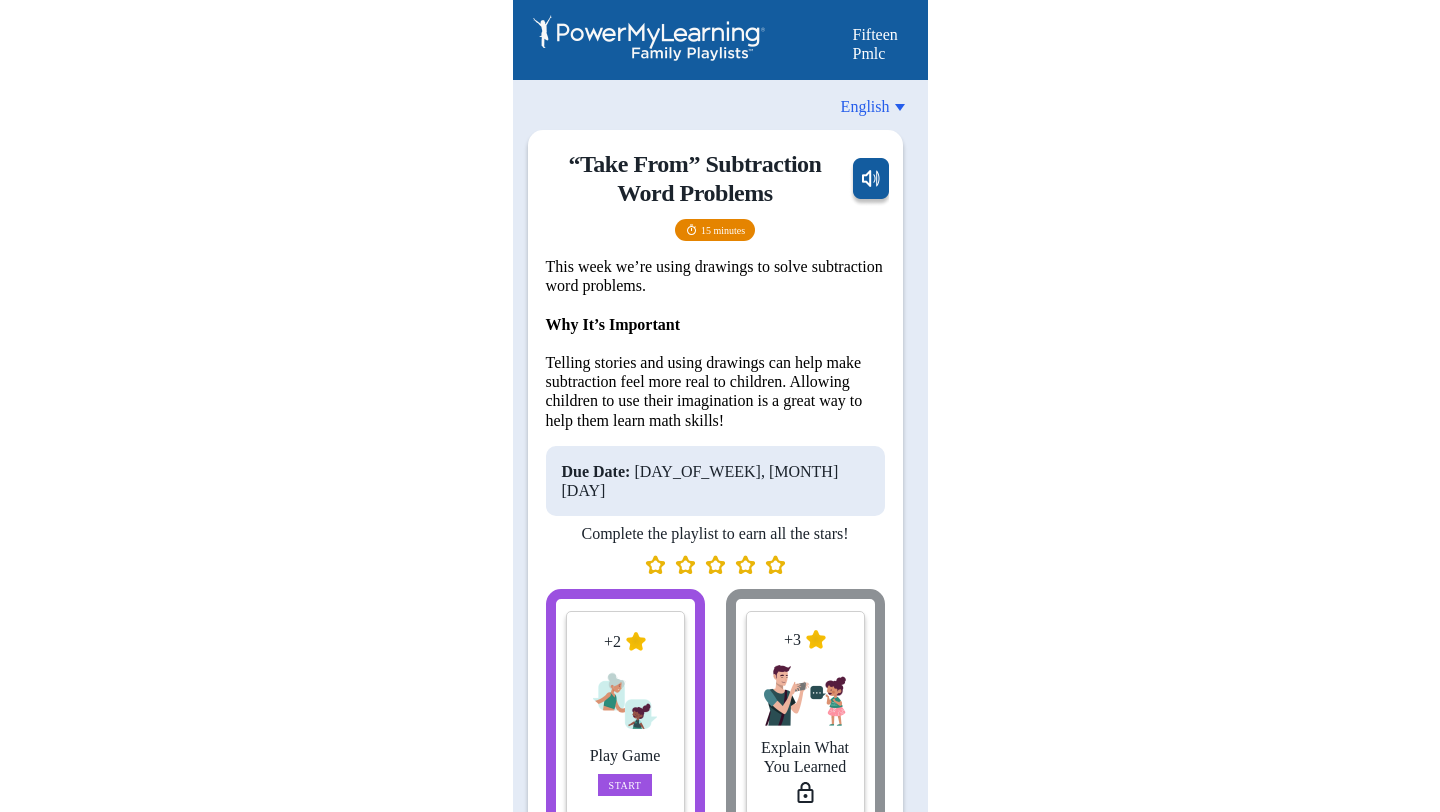 click at bounding box center (869, 182) 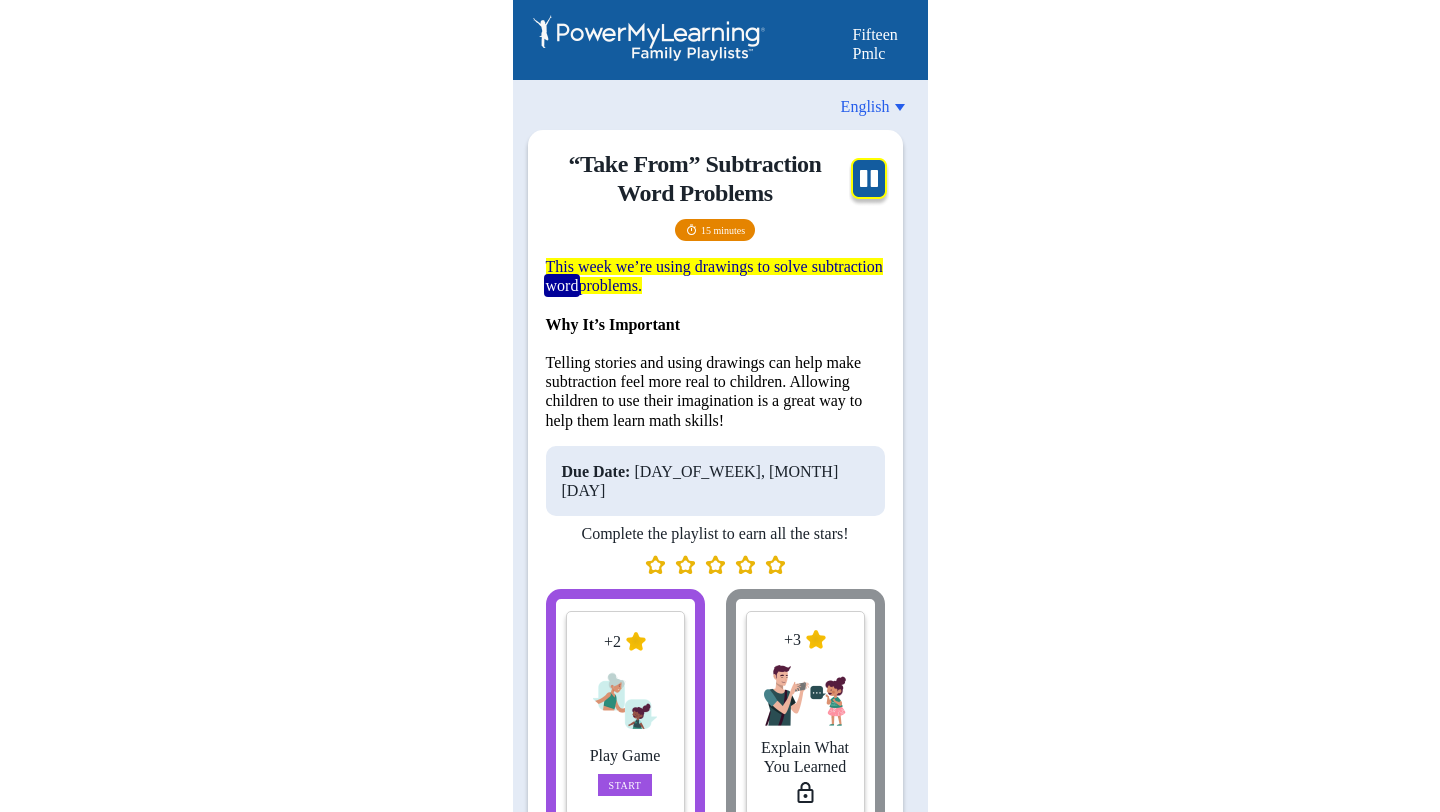 click at bounding box center (869, 182) 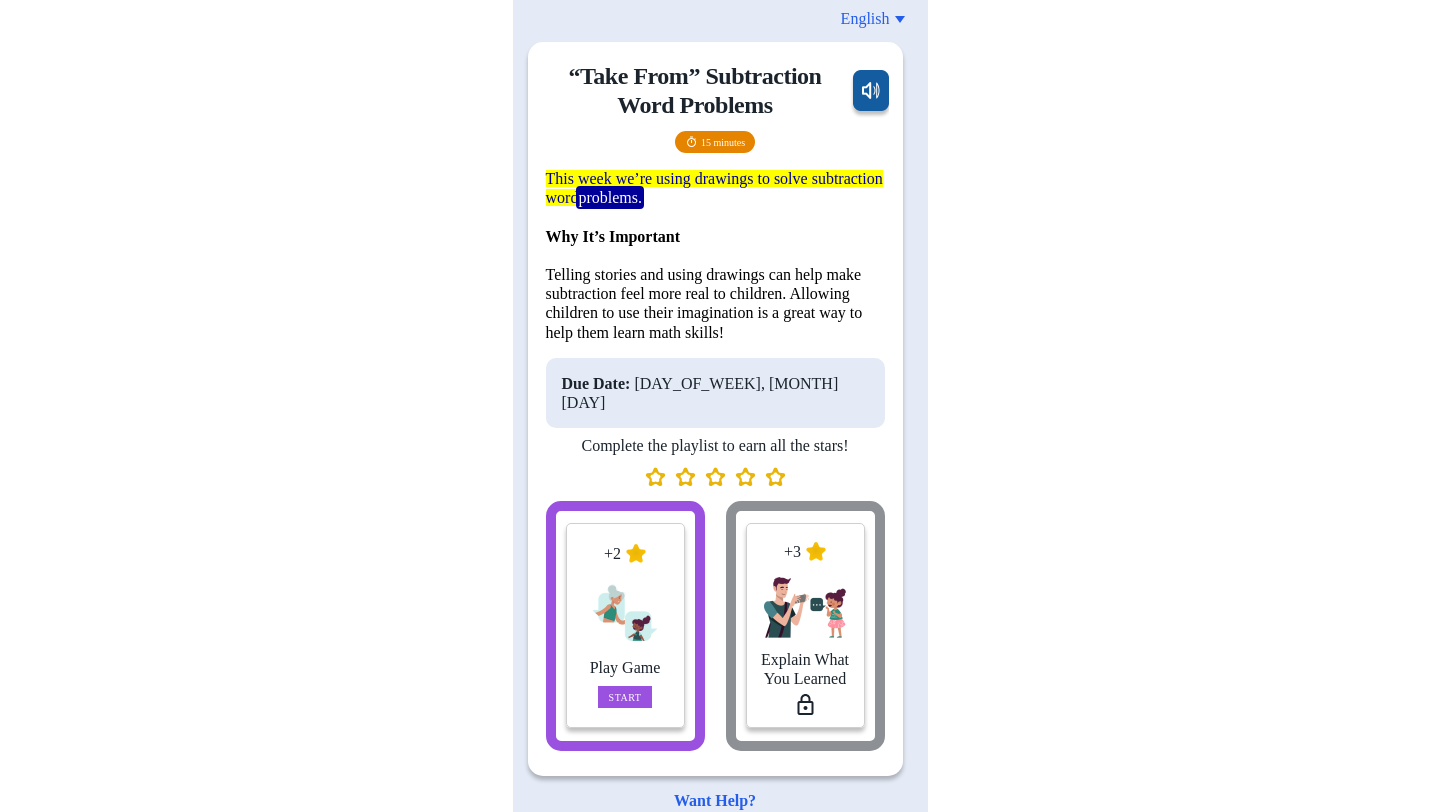 scroll, scrollTop: 99, scrollLeft: 0, axis: vertical 